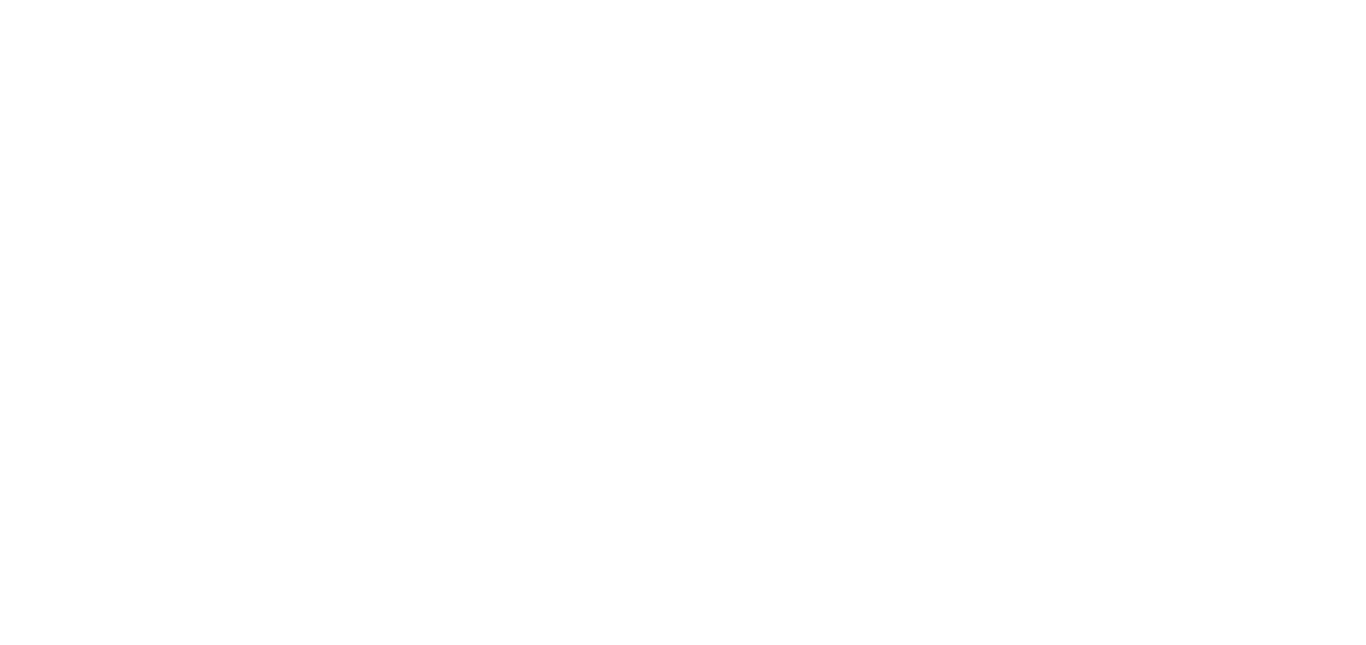 scroll, scrollTop: 0, scrollLeft: 0, axis: both 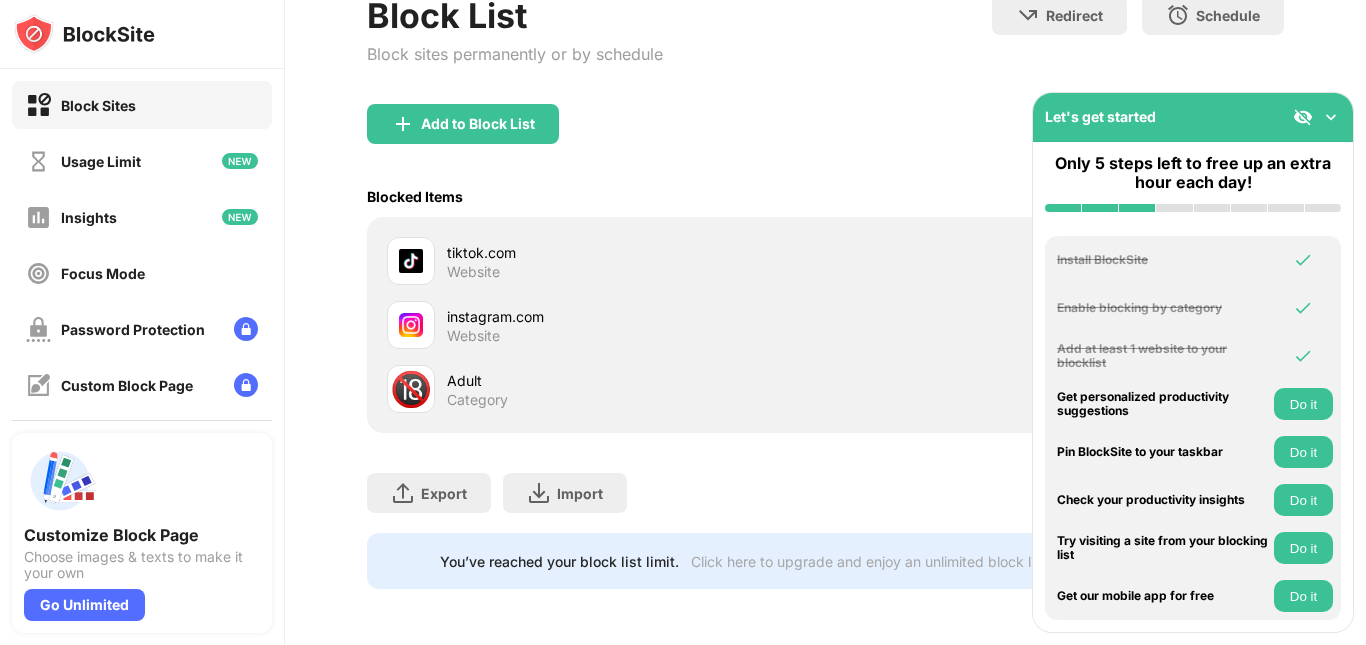 click on "instagram.com" at bounding box center (636, 316) 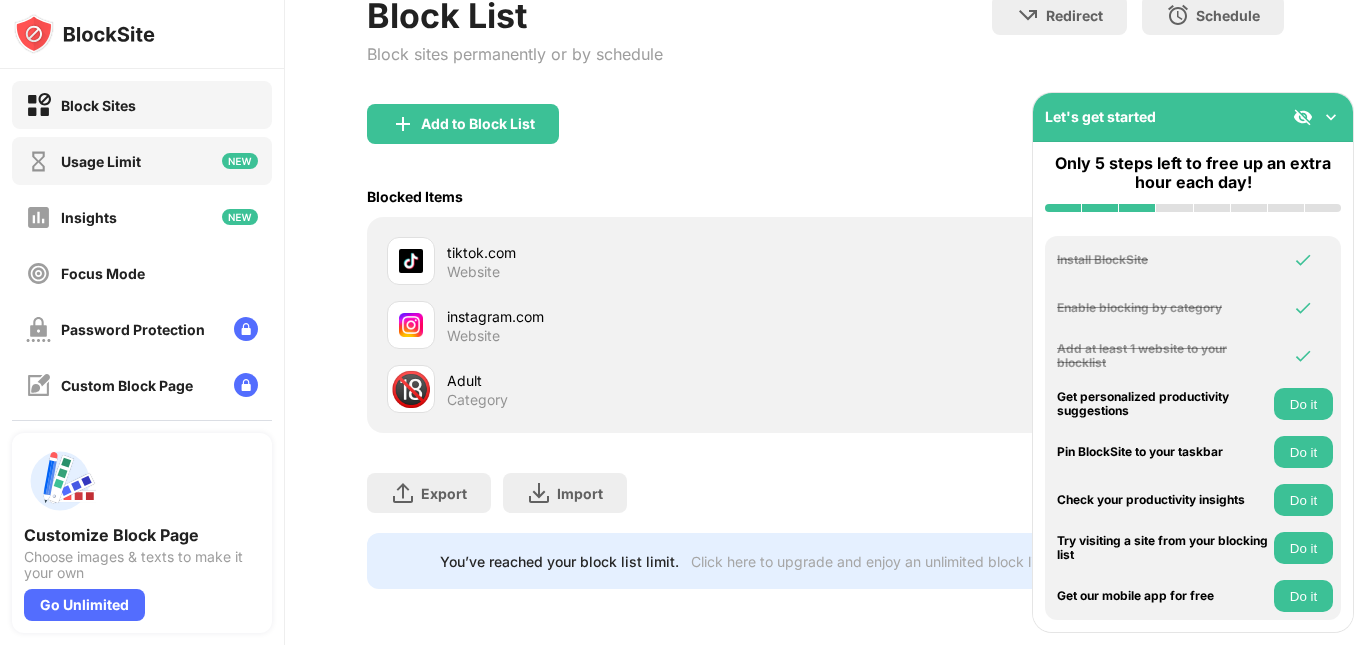 click on "Usage Limit" at bounding box center (101, 161) 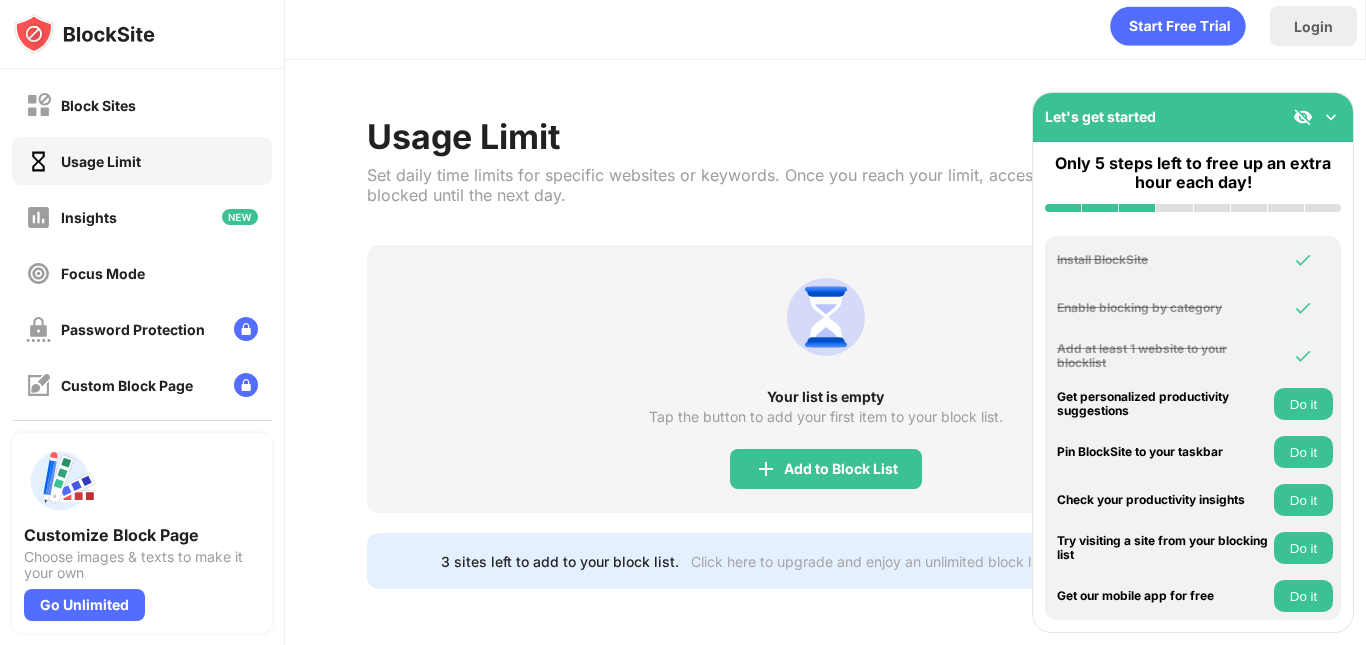 scroll, scrollTop: 24, scrollLeft: 0, axis: vertical 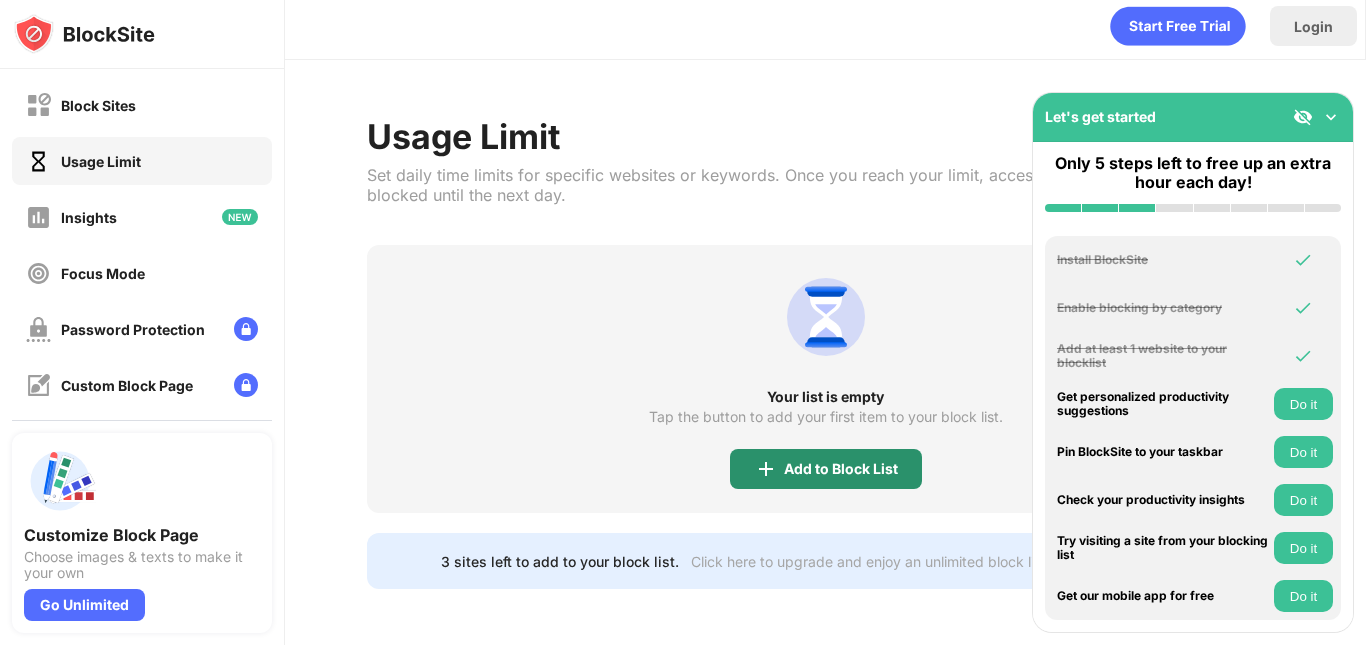 click on "Add to Block List" at bounding box center [841, 469] 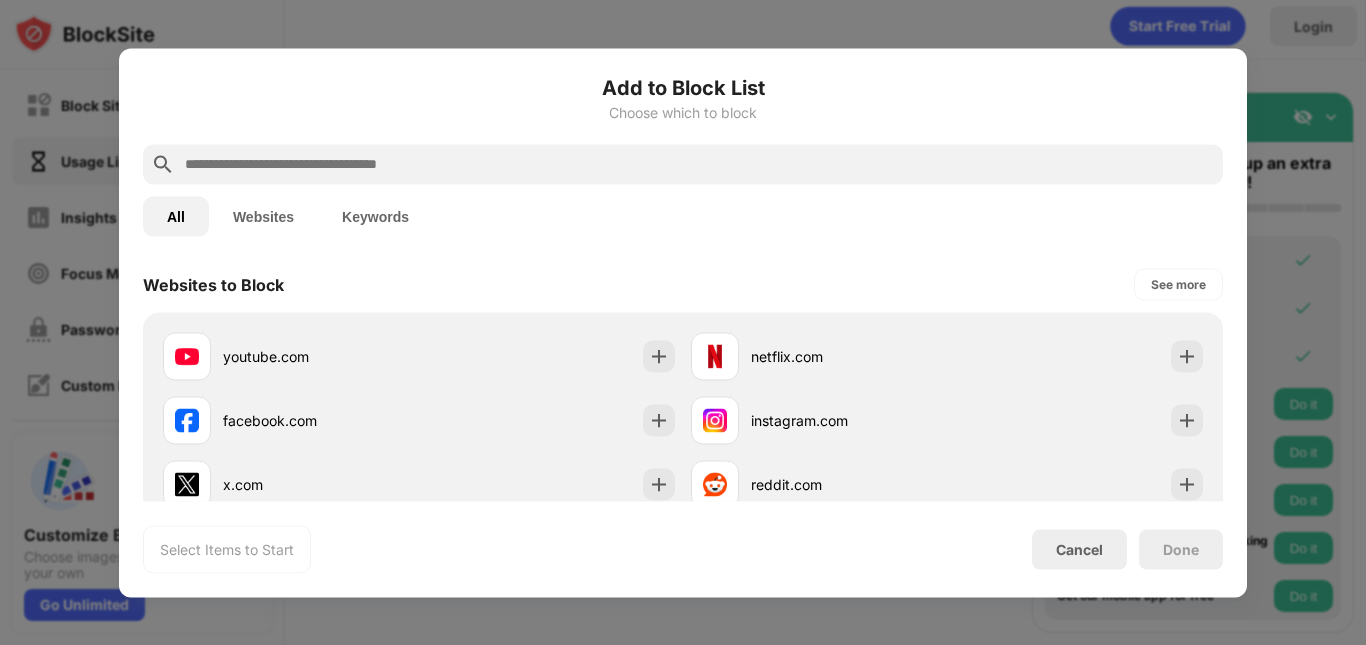 scroll, scrollTop: 0, scrollLeft: 0, axis: both 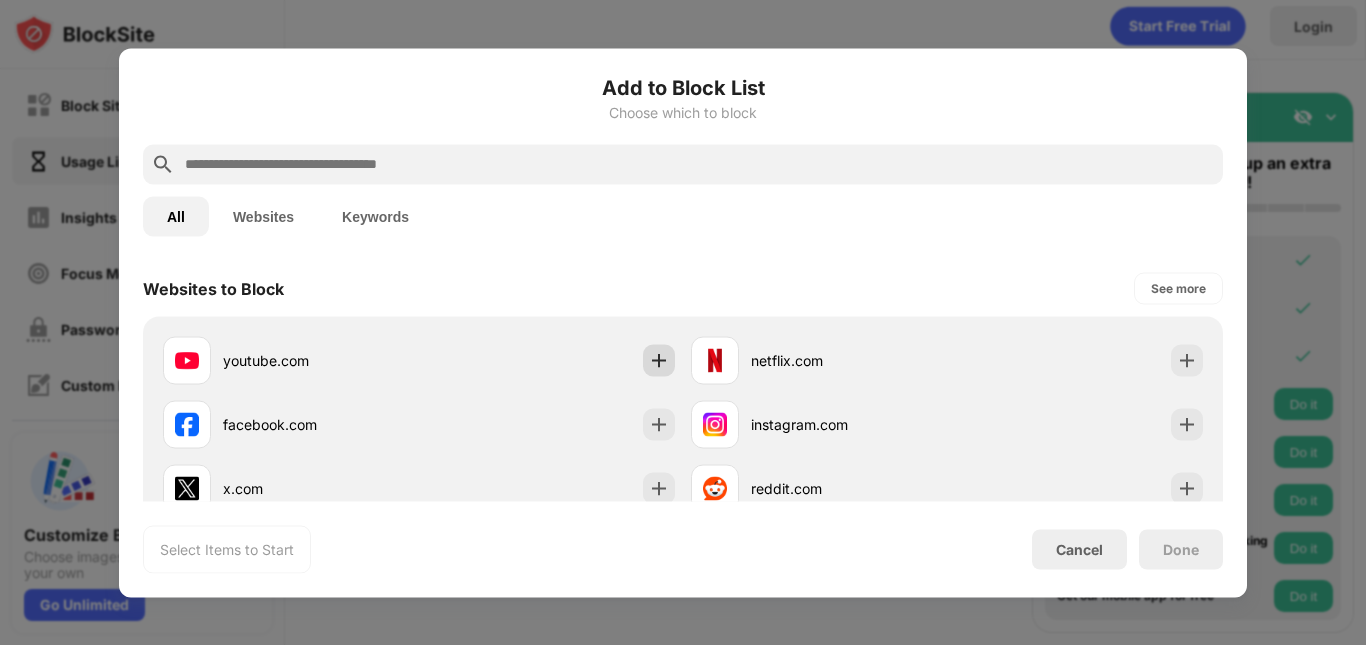 click at bounding box center [659, 360] 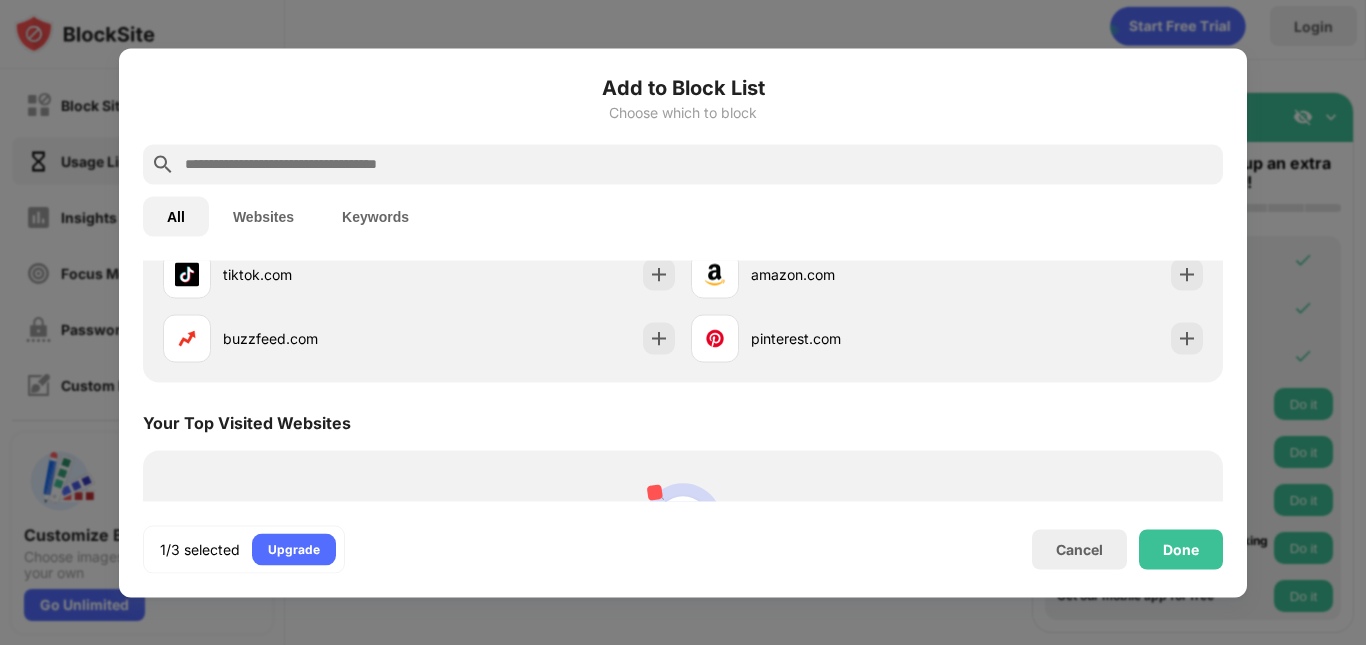 scroll, scrollTop: 100, scrollLeft: 0, axis: vertical 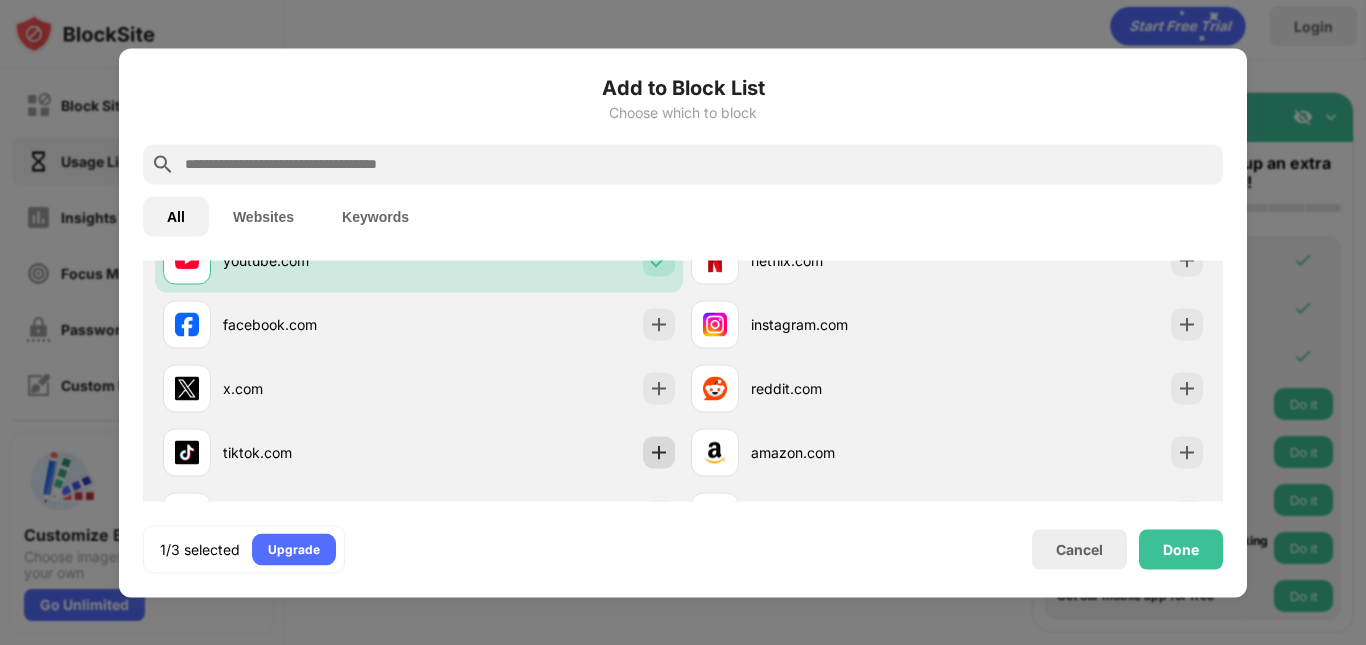click at bounding box center [659, 452] 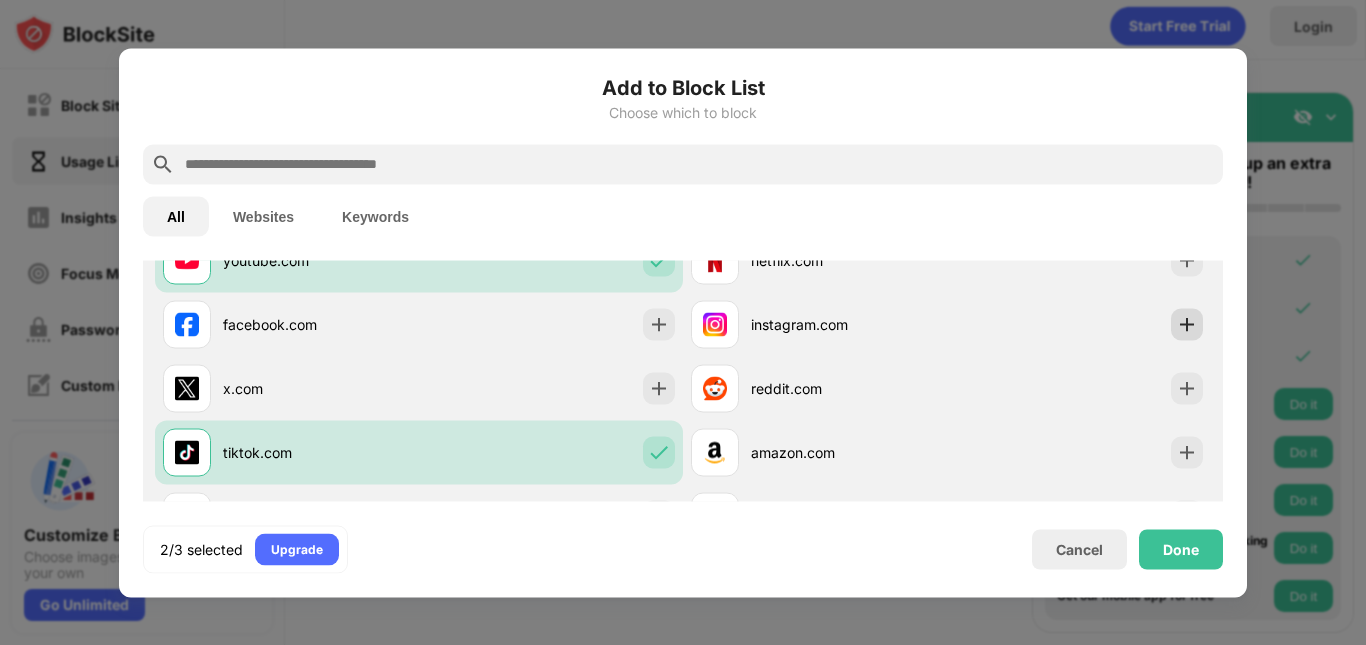 click at bounding box center (1187, 324) 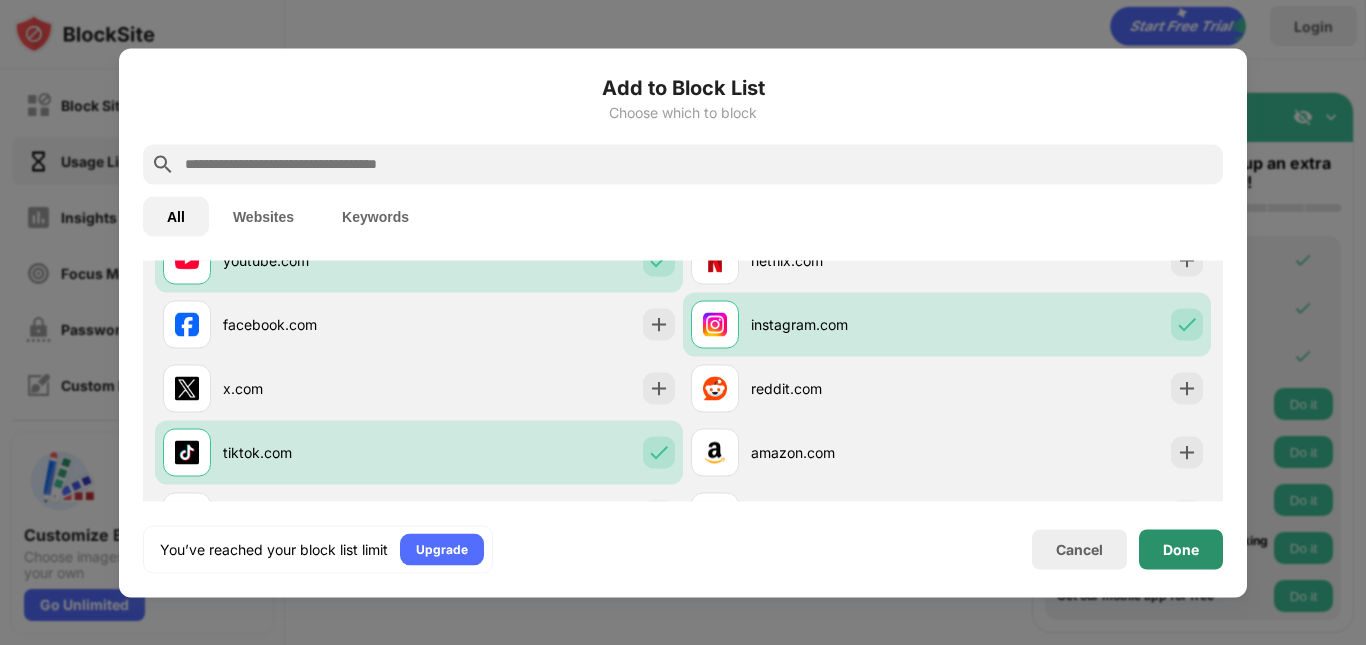 click on "Done" at bounding box center (1181, 549) 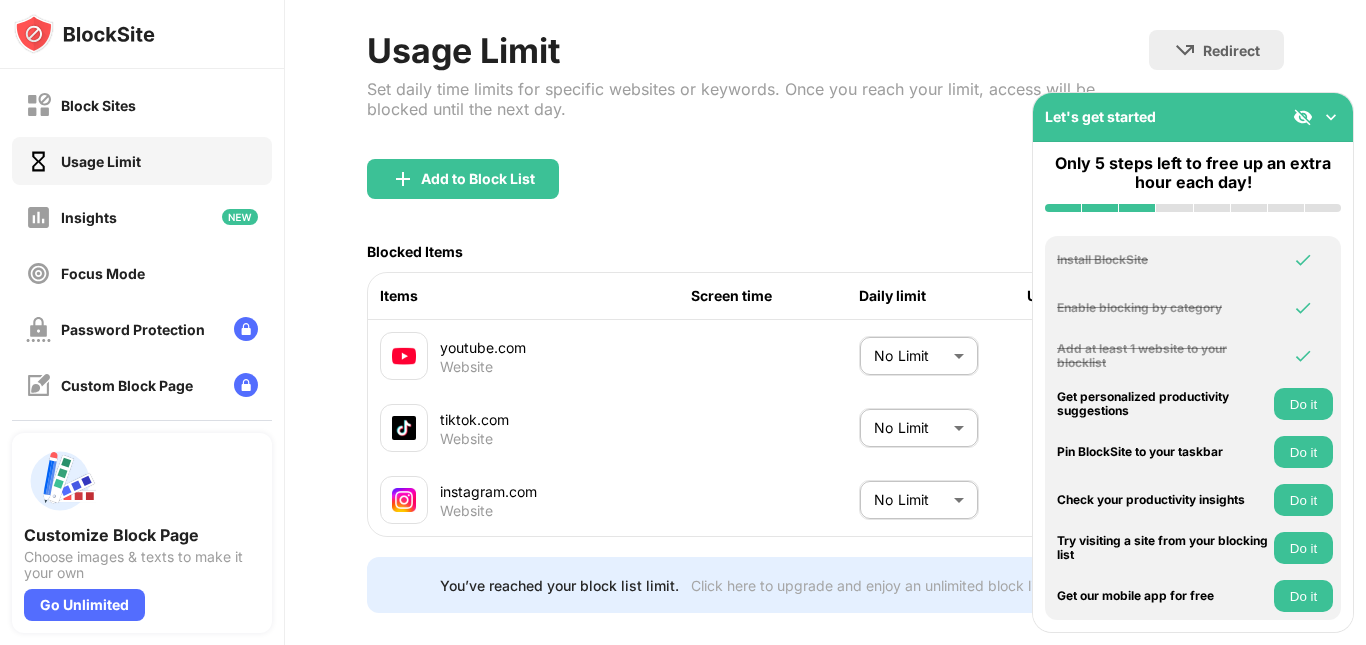 scroll, scrollTop: 142, scrollLeft: 0, axis: vertical 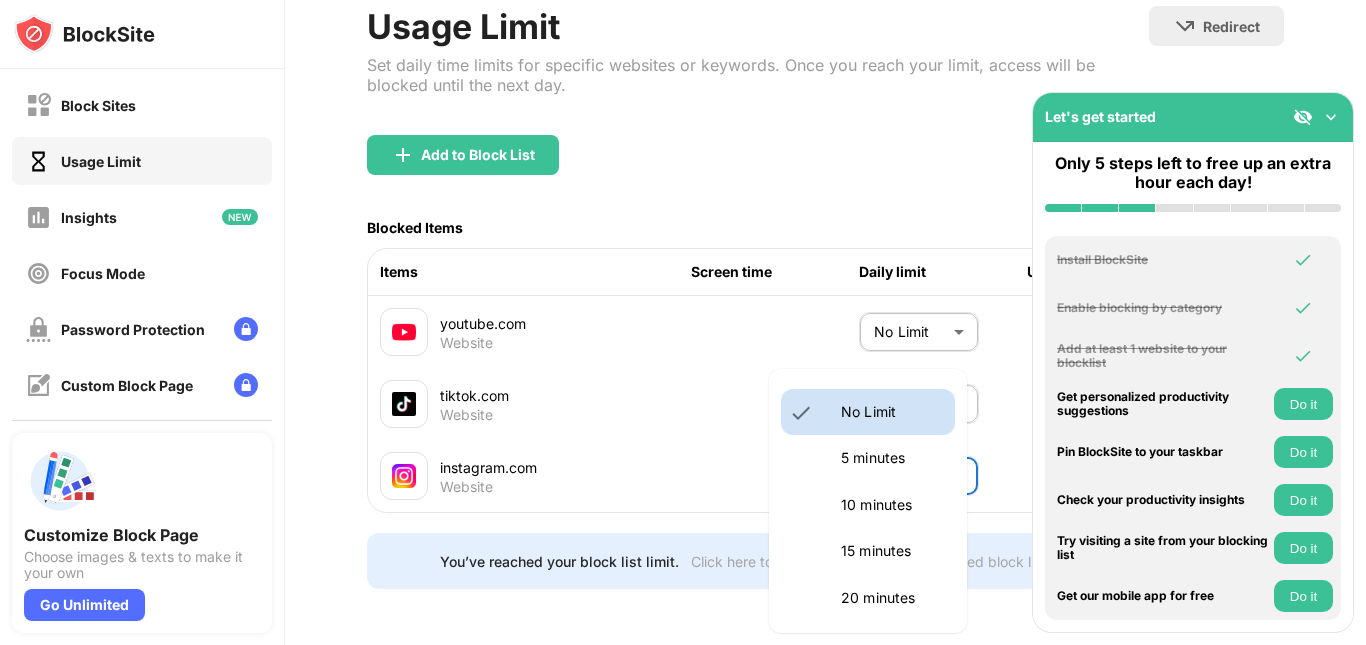 click on "Block Sites Usage Limit Insights Focus Mode Password Protection Custom Block Page Settings About Blocking Sync with other devices Disabled Customize Block Page Choose images & texts to make it your own Go Unlimited Let's get started Only 5 steps left to free up an extra hour each day! Install BlockSite Enable blocking by category Add at least 1 website to your blocklist Get personalized productivity suggestions Do it Pin BlockSite to your taskbar Do it Check your productivity insights Do it Try visiting a site from your blocking list Do it Get our mobile app for free Do it Login Usage Limit Set daily time limits for specific websites or keywords. Once you reach your limit, access will be blocked until the next day. Redirect Choose a site to be redirected to when blocking is active Add to Block List Blocked Items Items Screen time Daily limit Usage status [WEBSITE] Website No Limit ******** ​ [WEBSITE] Website No Limit ******** ​ [WEBSITE] Website No Limit ******** ​ Go Unlimited
No Limit" at bounding box center (683, 322) 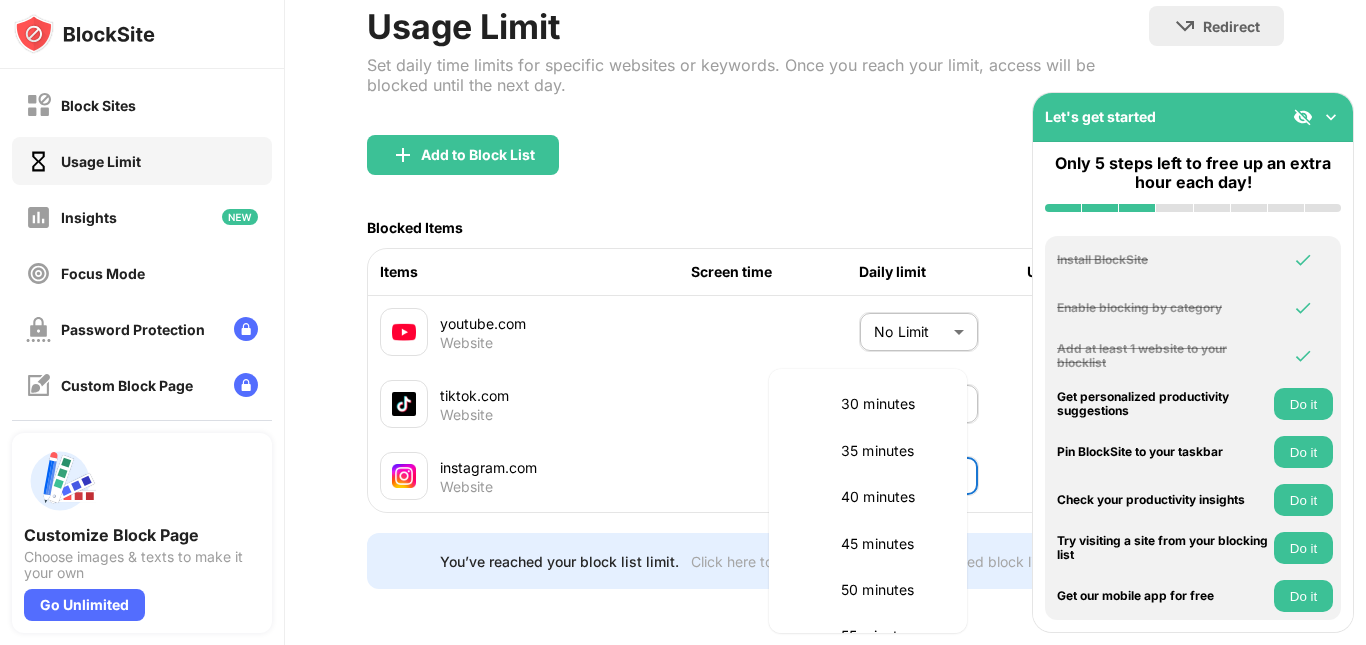 scroll, scrollTop: 100, scrollLeft: 0, axis: vertical 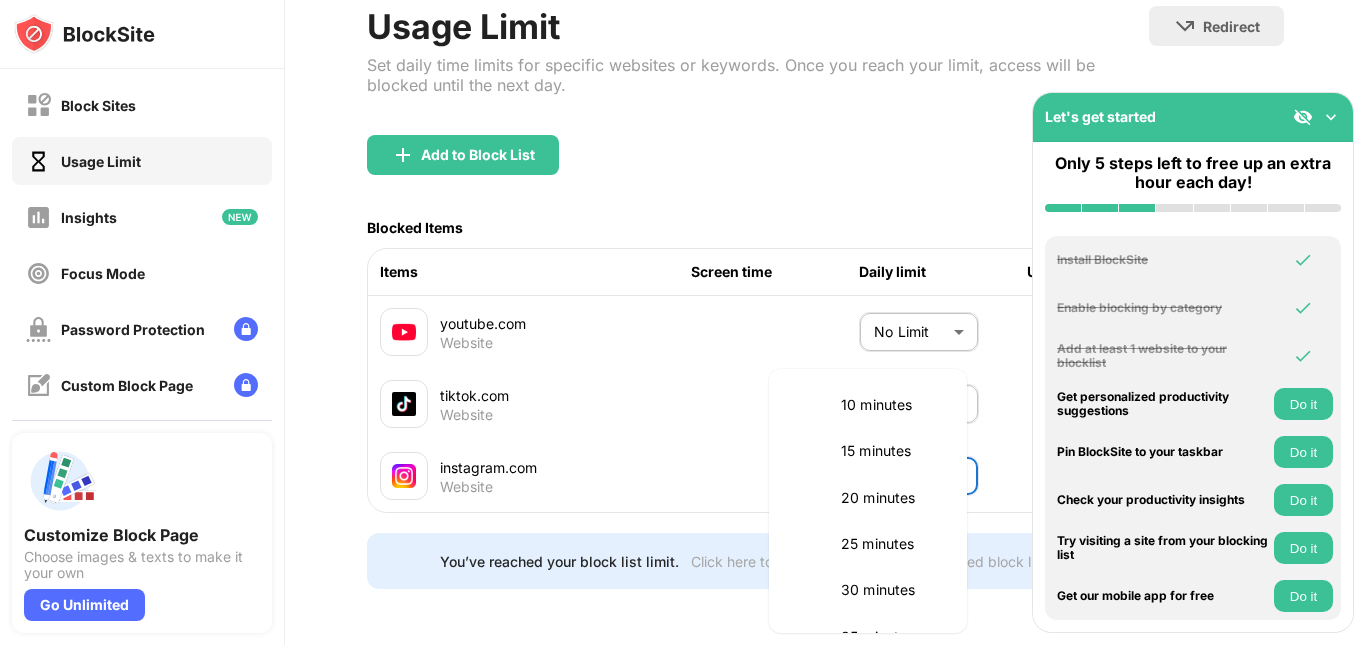 click on "10 minutes" at bounding box center [892, 405] 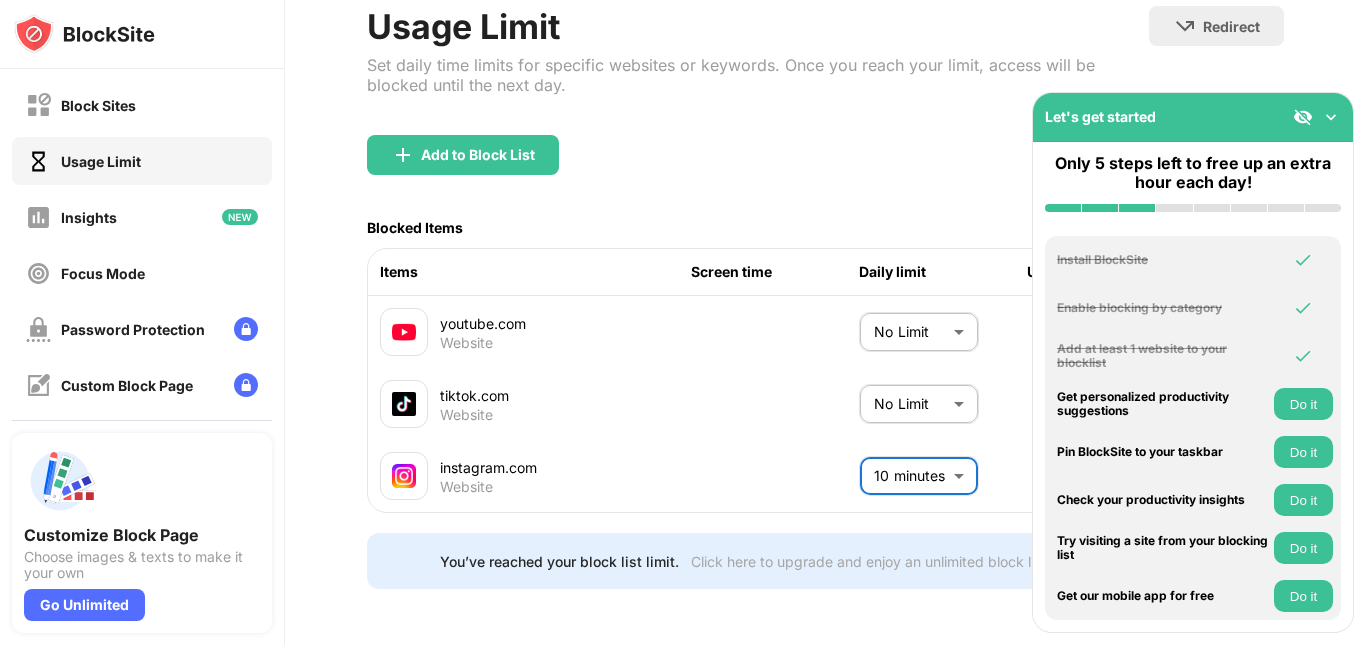 click on "Block Sites Usage Limit Insights Focus Mode Password Protection Custom Block Page Settings About Blocking Sync with other devices Disabled Customize Block Page Choose images & texts to make it your own Go Unlimited Let's get started Only 5 steps left to free up an extra hour each day! Install BlockSite Enable blocking by category Add at least 1 website to your blocklist Get personalized productivity suggestions Do it Pin BlockSite to your taskbar Do it Check your productivity insights Do it Try visiting a site from your blocking list Do it Get our mobile app for free Do it Login Usage Limit Set daily time limits for specific websites or keywords. Once you reach your limit, access will be blocked until the next day. Redirect Choose a site to be redirected to when blocking is active Add to Block List Blocked Items Items Screen time Daily limit Usage status [WEBSITE] Website No Limit ******** ​ [WEBSITE] Website No Limit ******** ​ [WEBSITE] Website 10 minutes ** ​ Go Unlimited" at bounding box center [683, 322] 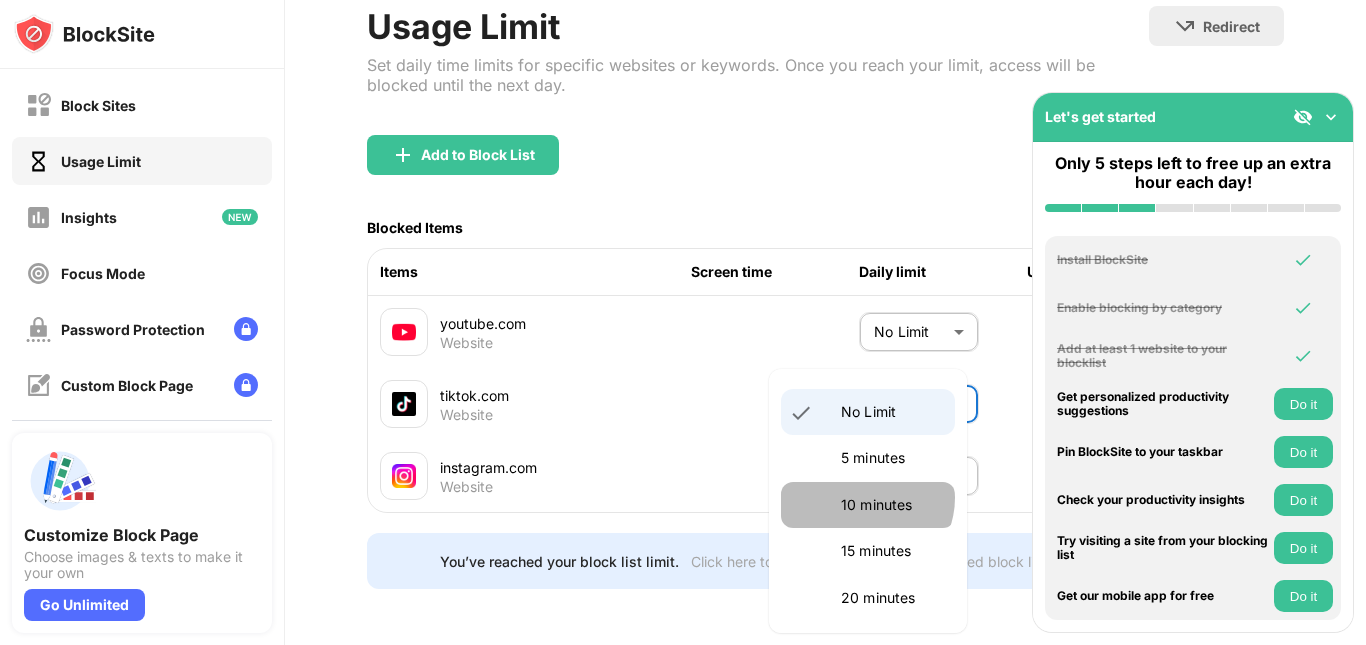 click on "10 minutes" at bounding box center (892, 505) 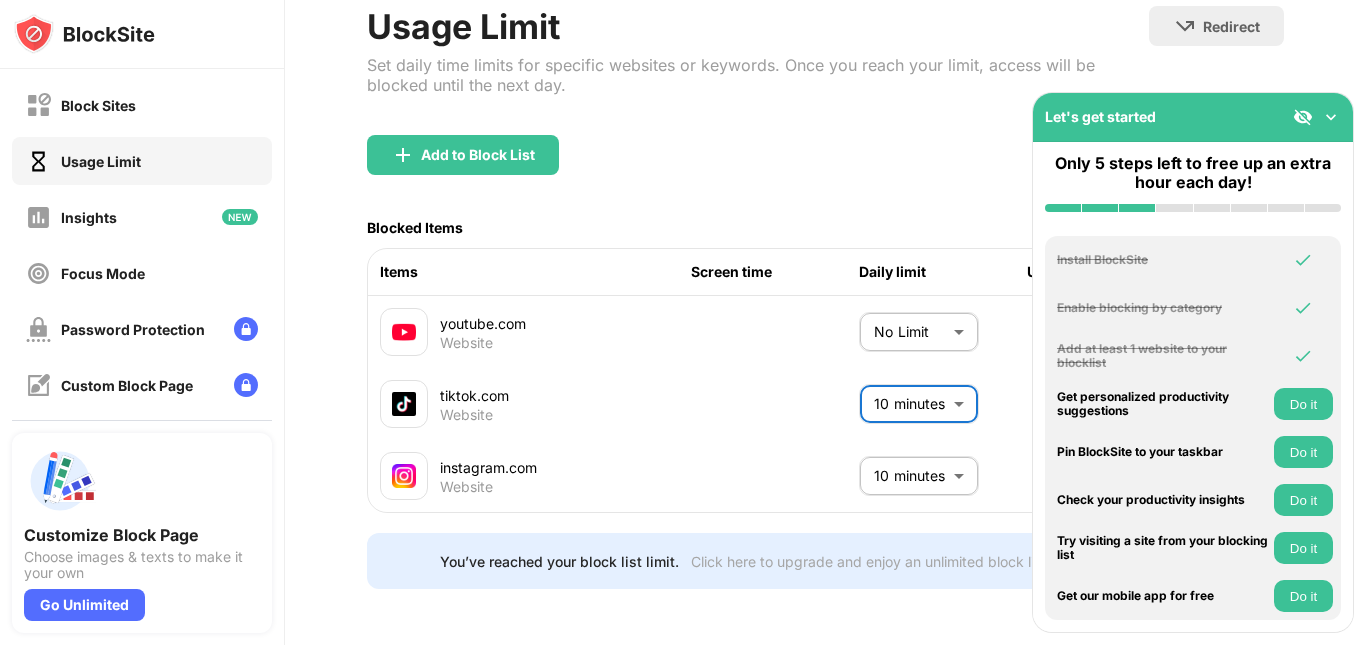 click on "Block Sites Usage Limit Insights Focus Mode Password Protection Custom Block Page Settings About Blocking Sync with other devices Disabled Customize Block Page Choose images & texts to make it your own Go Unlimited Let's get started Only 5 steps left to free up an extra hour each day! Install BlockSite Enable blocking by category Add at least 1 website to your blocklist Get personalized productivity suggestions Do it Pin BlockSite to your taskbar Do it Check your productivity insights Do it Try visiting a site from your blocking list Do it Get our mobile app for free Do it Login Usage Limit Set daily time limits for specific websites or keywords. Once you reach your limit, access will be blocked until the next day. Redirect Choose a site to be redirected to when blocking is active Add to Block List Blocked Items Items Screen time Daily limit Usage status [WEBSITE] Website No Limit ******** ​ [WEBSITE] Website 10 minutes ** ​ [WEBSITE] Website 10 minutes ** ​ Go Unlimited" at bounding box center [683, 322] 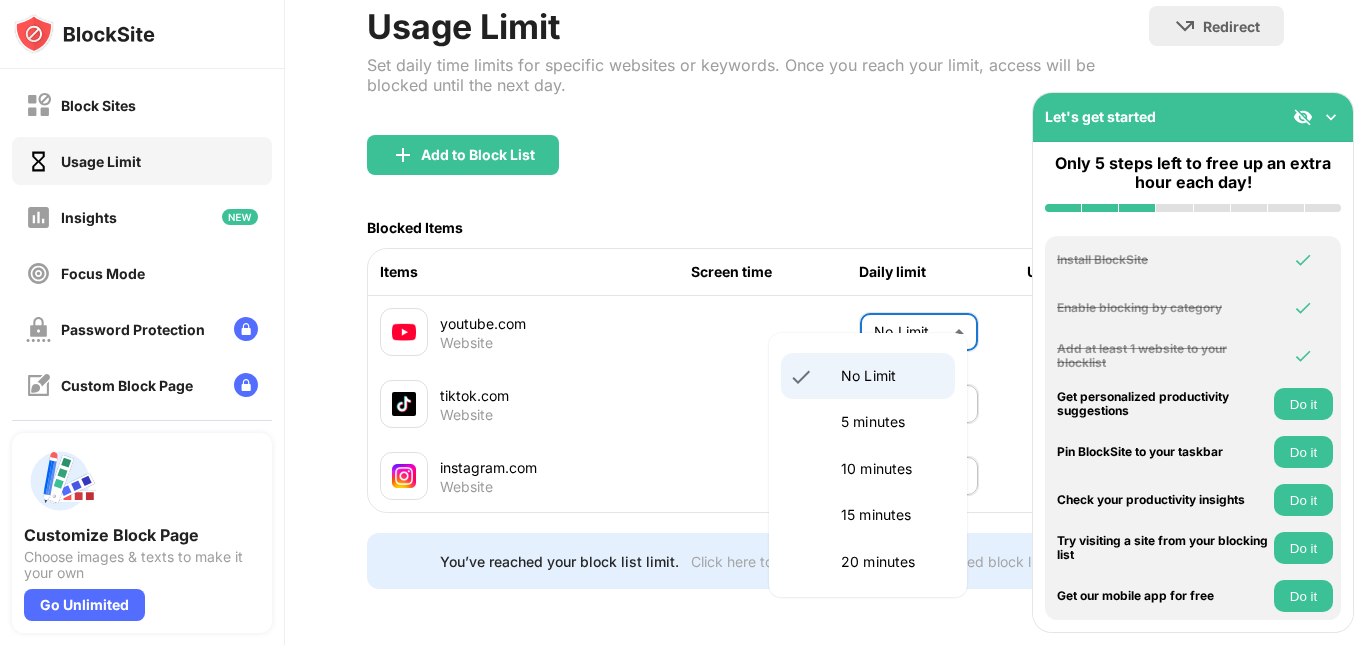 scroll, scrollTop: 100, scrollLeft: 0, axis: vertical 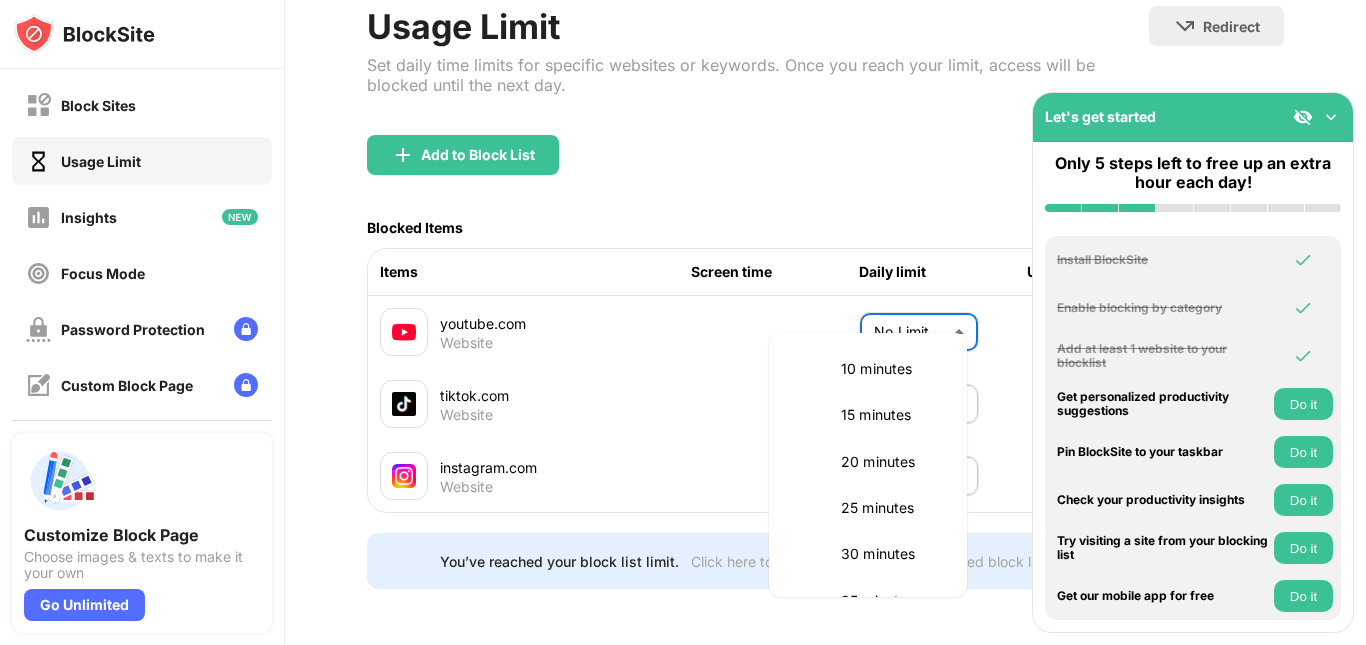 click on "30 minutes" at bounding box center [892, 554] 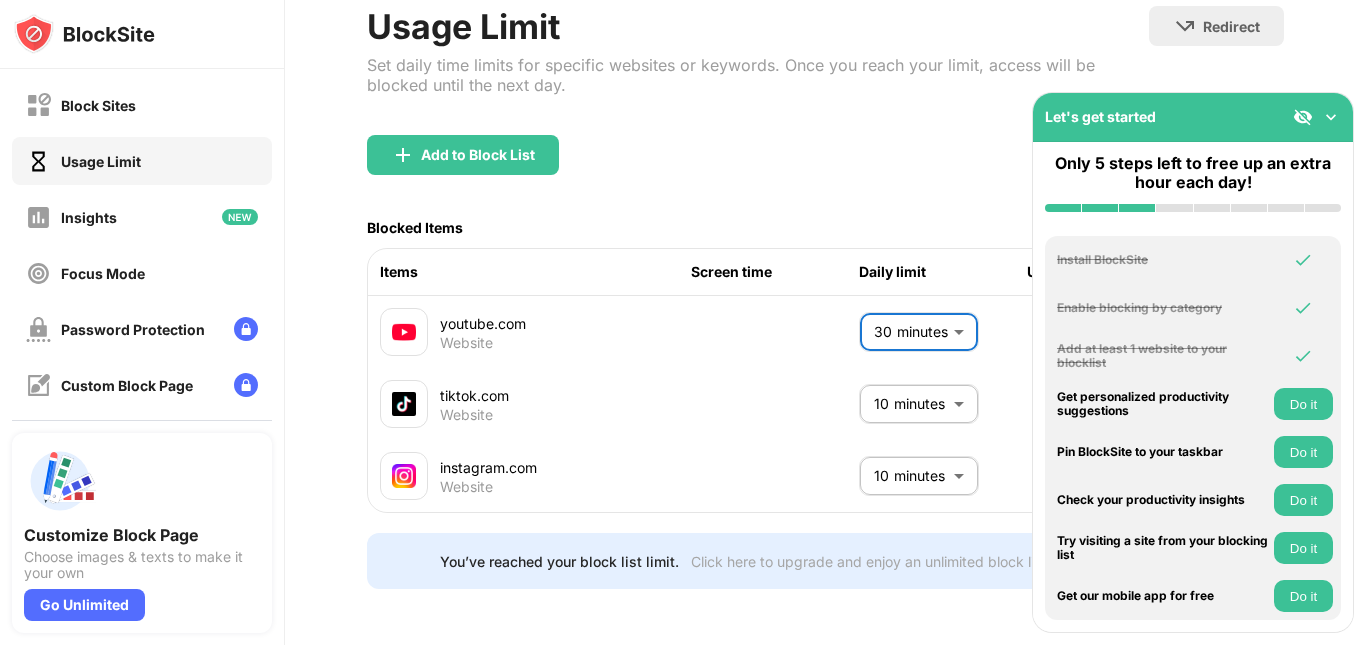 click on "[WEBSITE] Website 10 minutes ** ​" at bounding box center [826, 404] 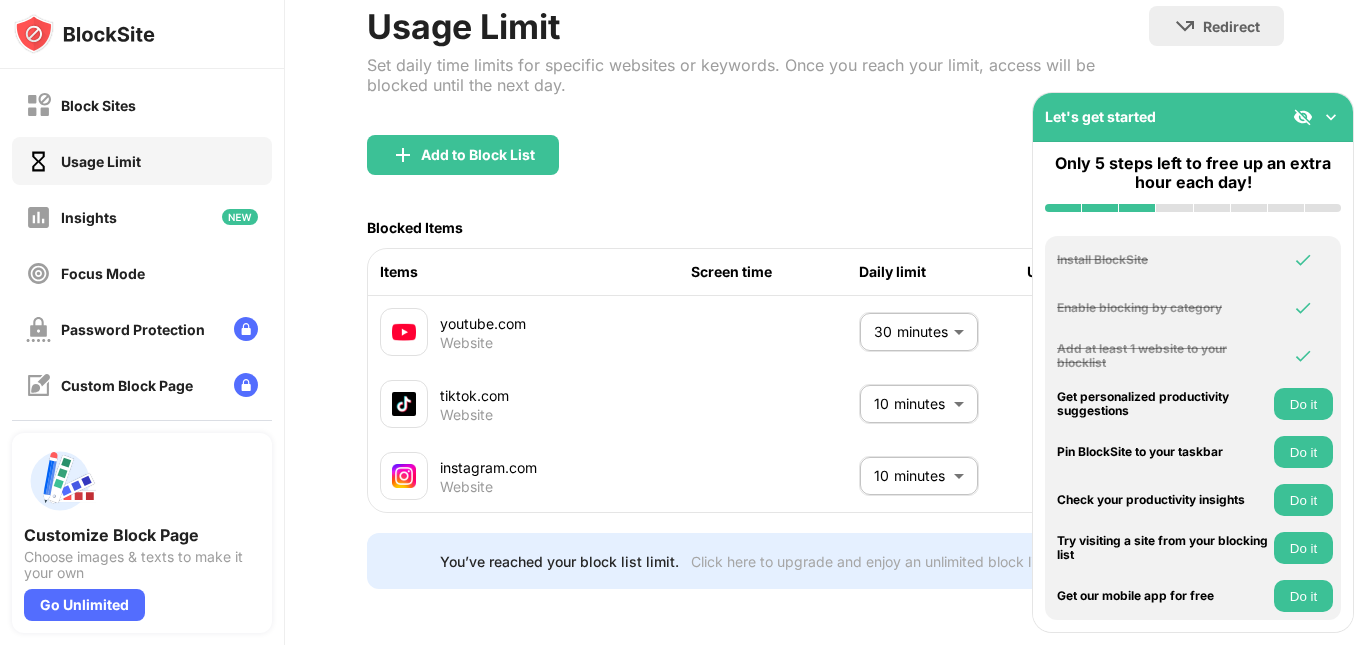 click on "Add to Block List" at bounding box center [825, 171] 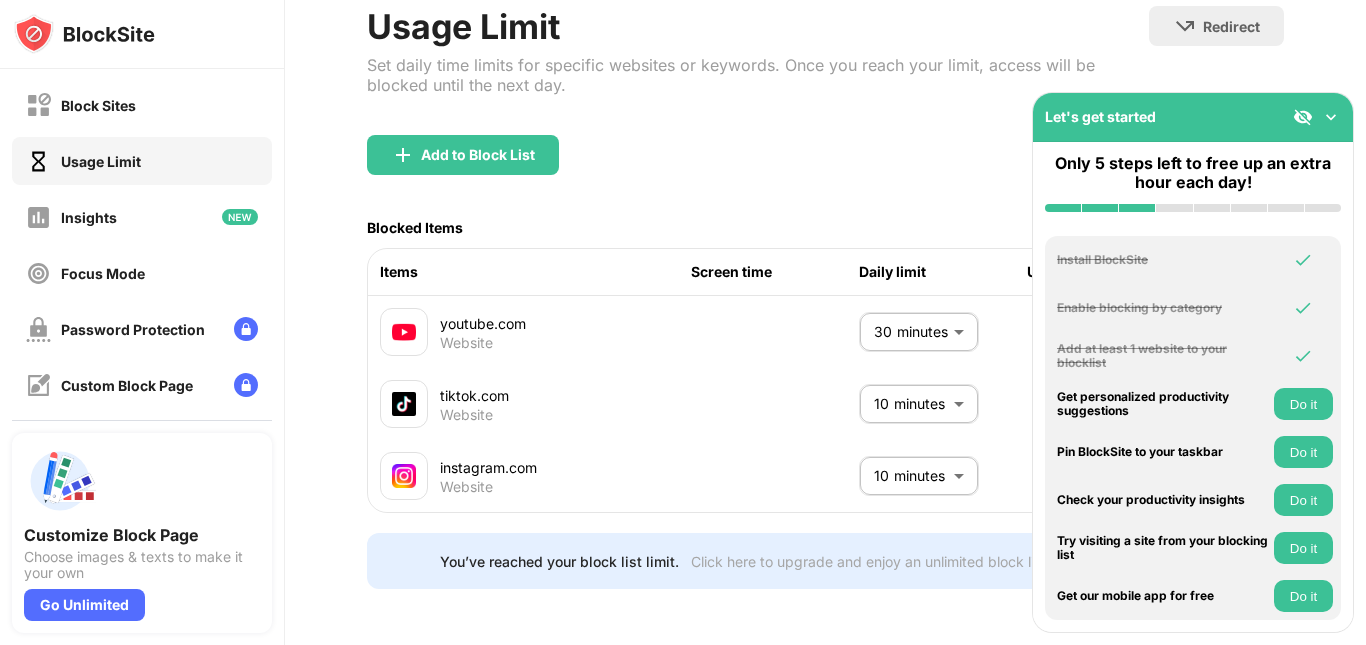 click at bounding box center [1331, 117] 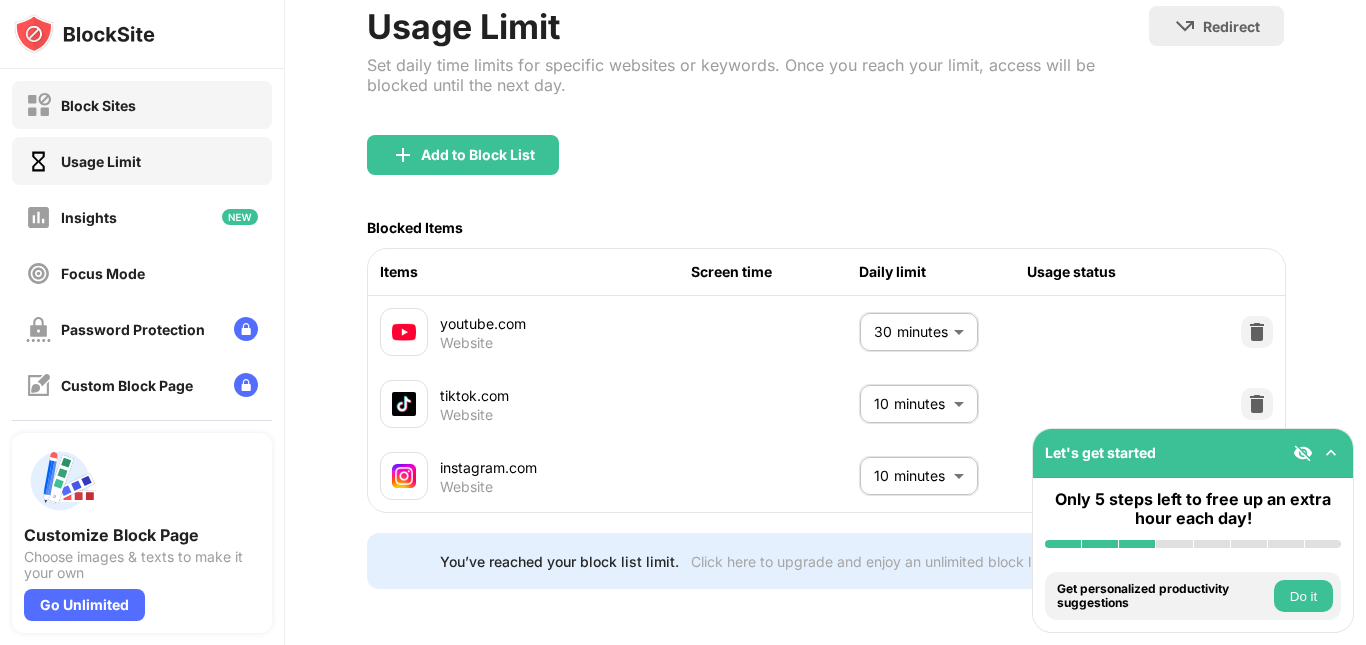 click on "Block Sites" at bounding box center [98, 105] 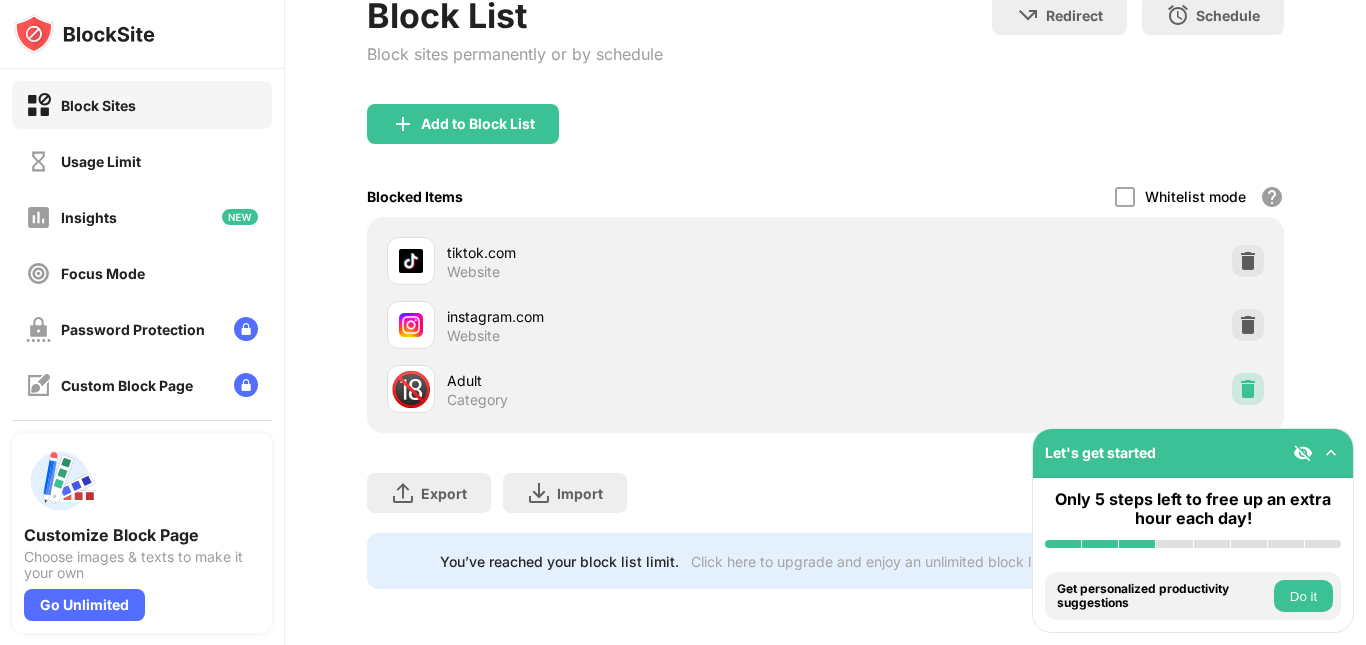 click at bounding box center (1248, 389) 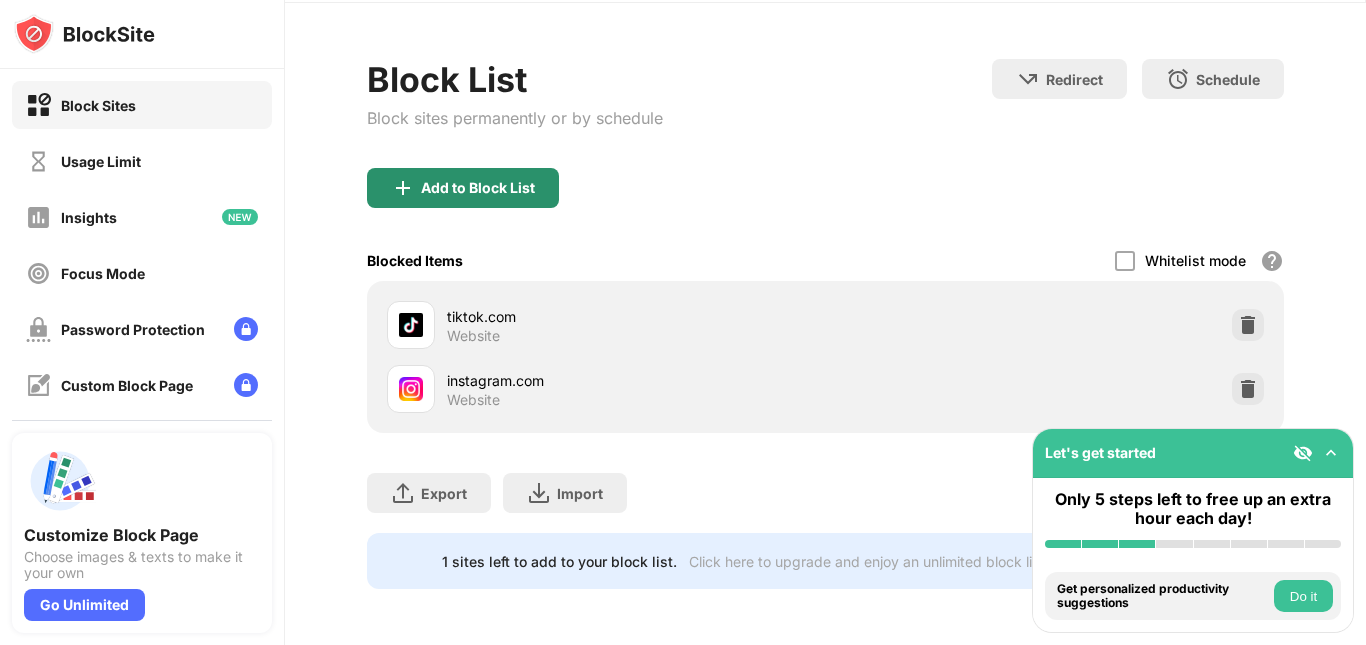 click on "Add to Block List" at bounding box center [478, 188] 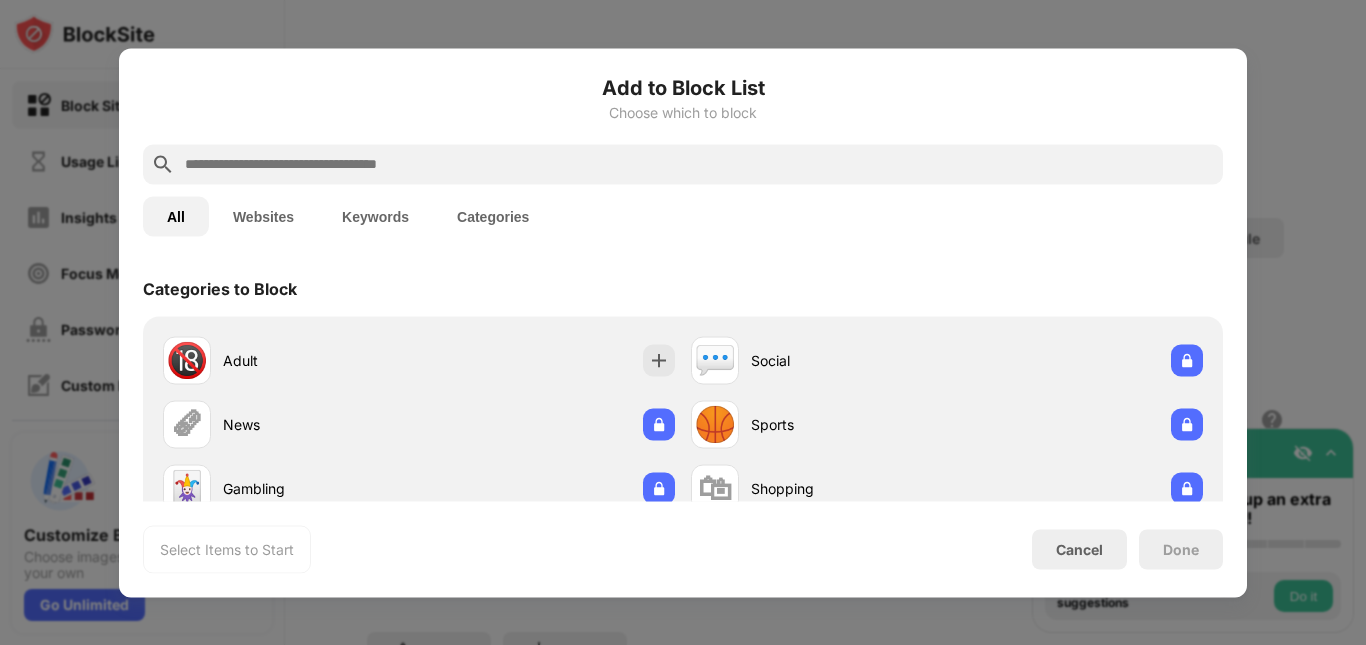 scroll, scrollTop: 142, scrollLeft: 0, axis: vertical 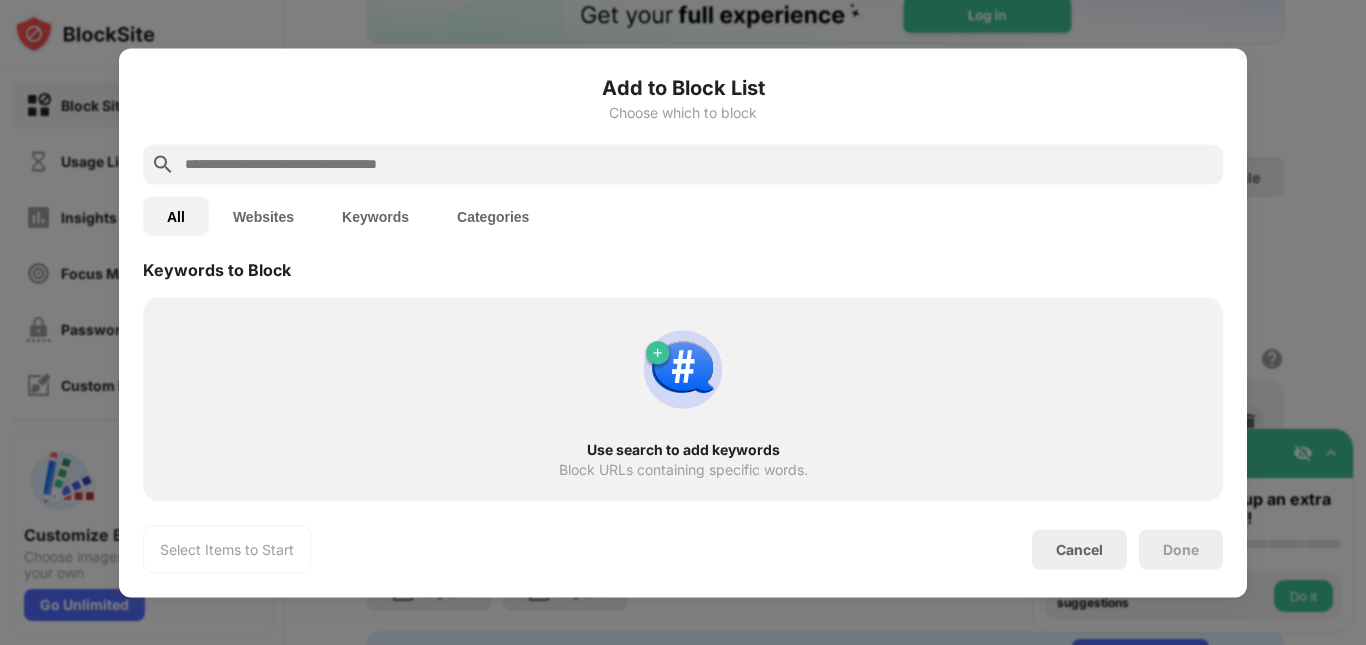 click on "Block URLs containing specific words." at bounding box center (683, 469) 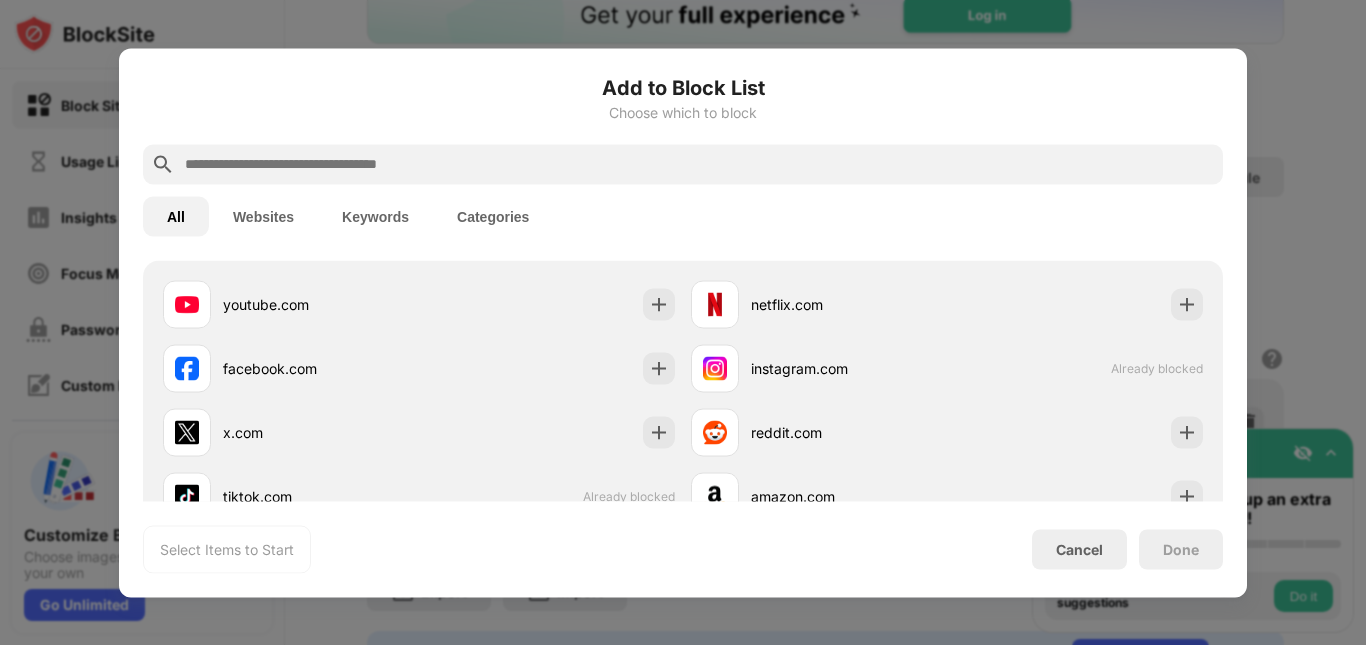 scroll, scrollTop: 243, scrollLeft: 0, axis: vertical 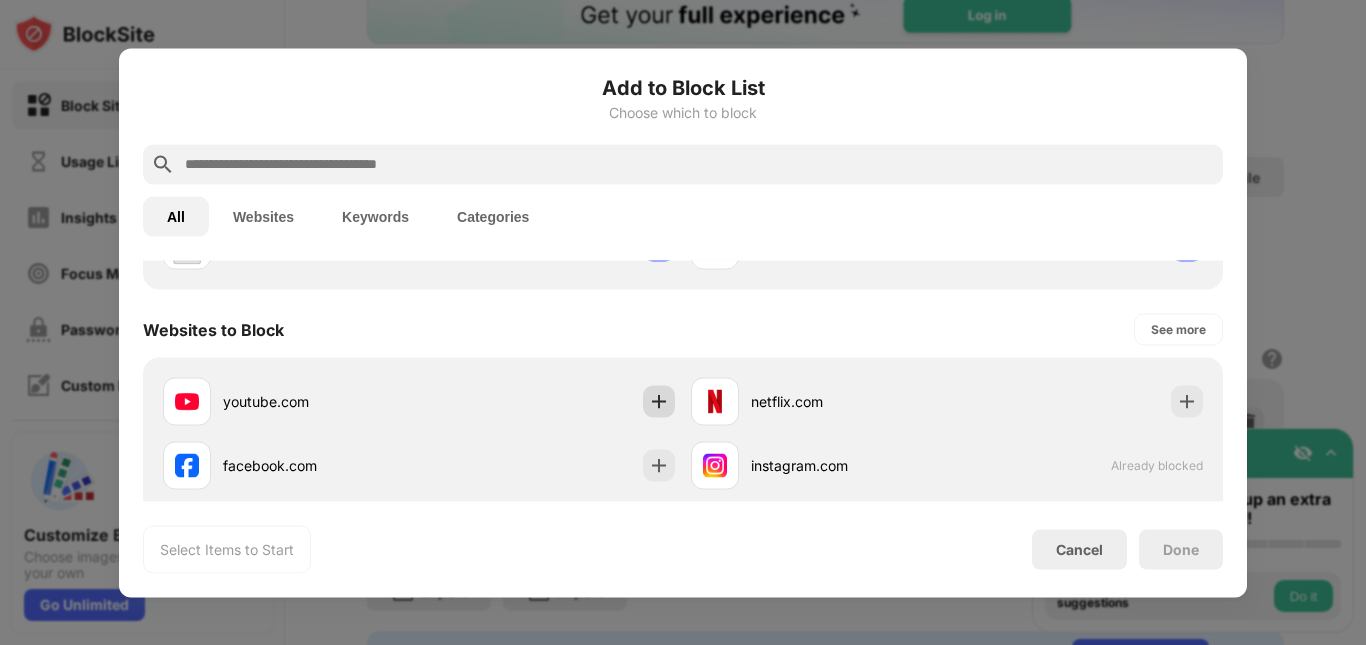 click at bounding box center (659, 401) 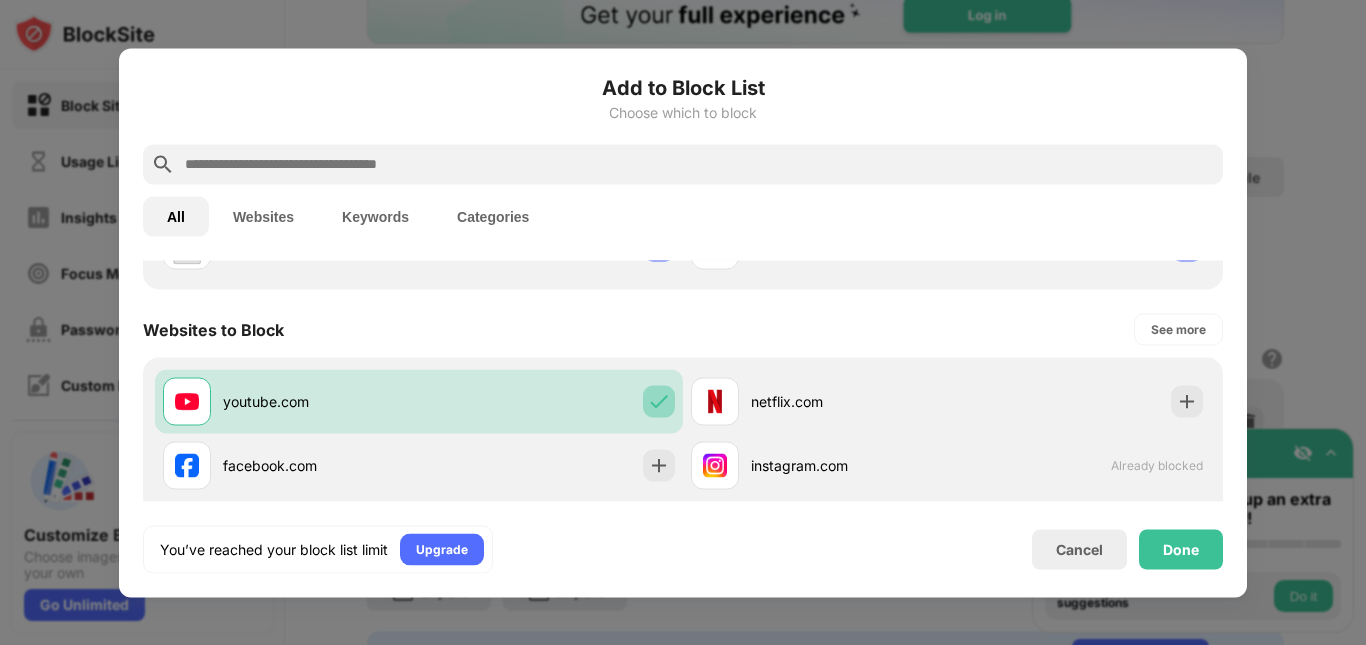 click at bounding box center (659, 401) 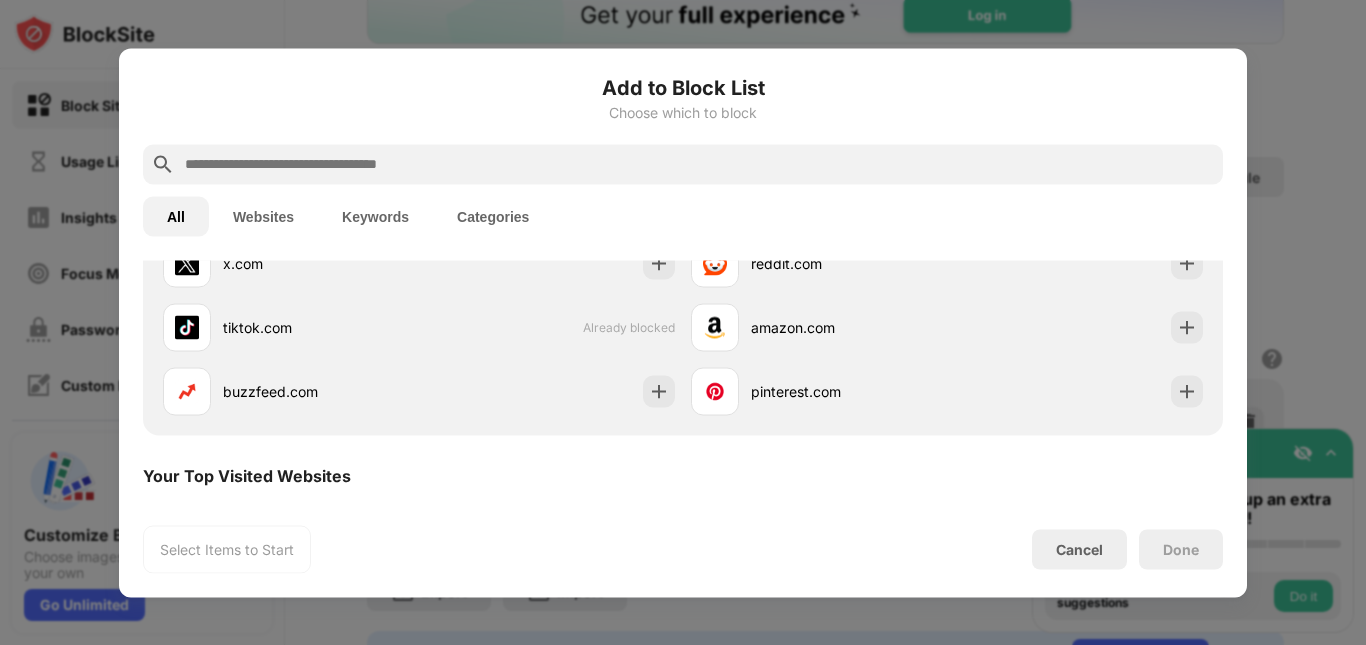 scroll, scrollTop: 543, scrollLeft: 0, axis: vertical 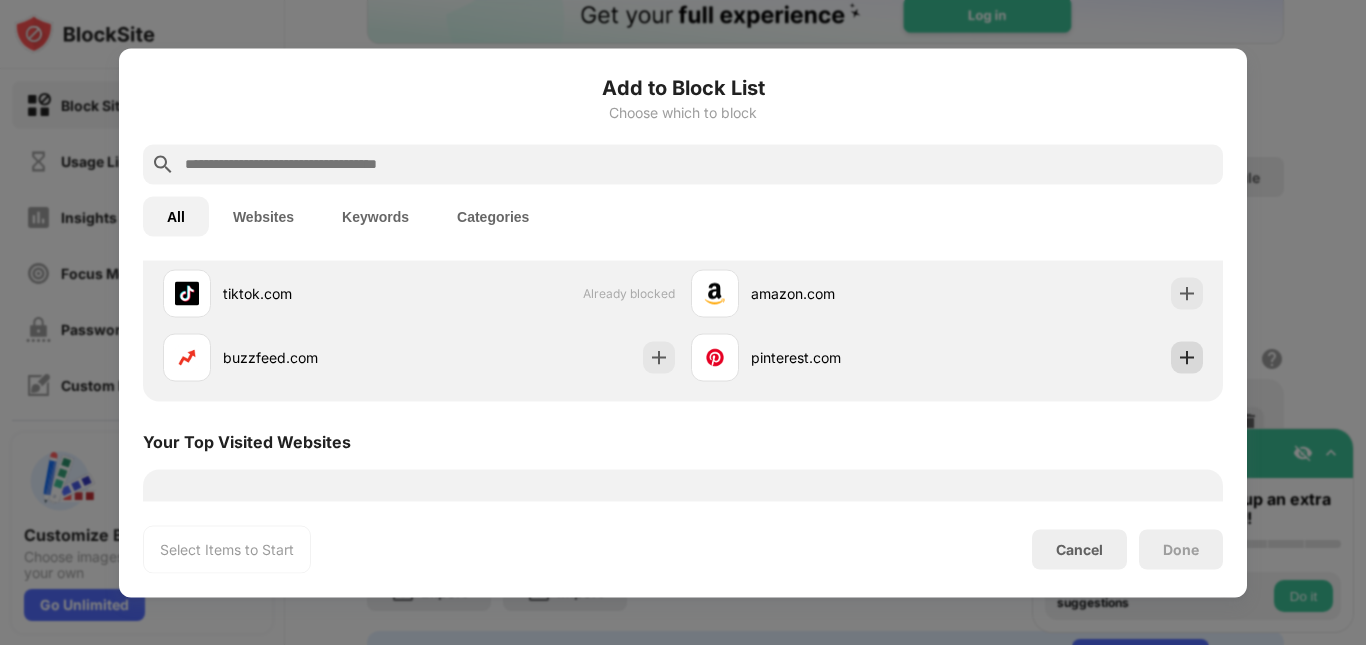click at bounding box center [1187, 357] 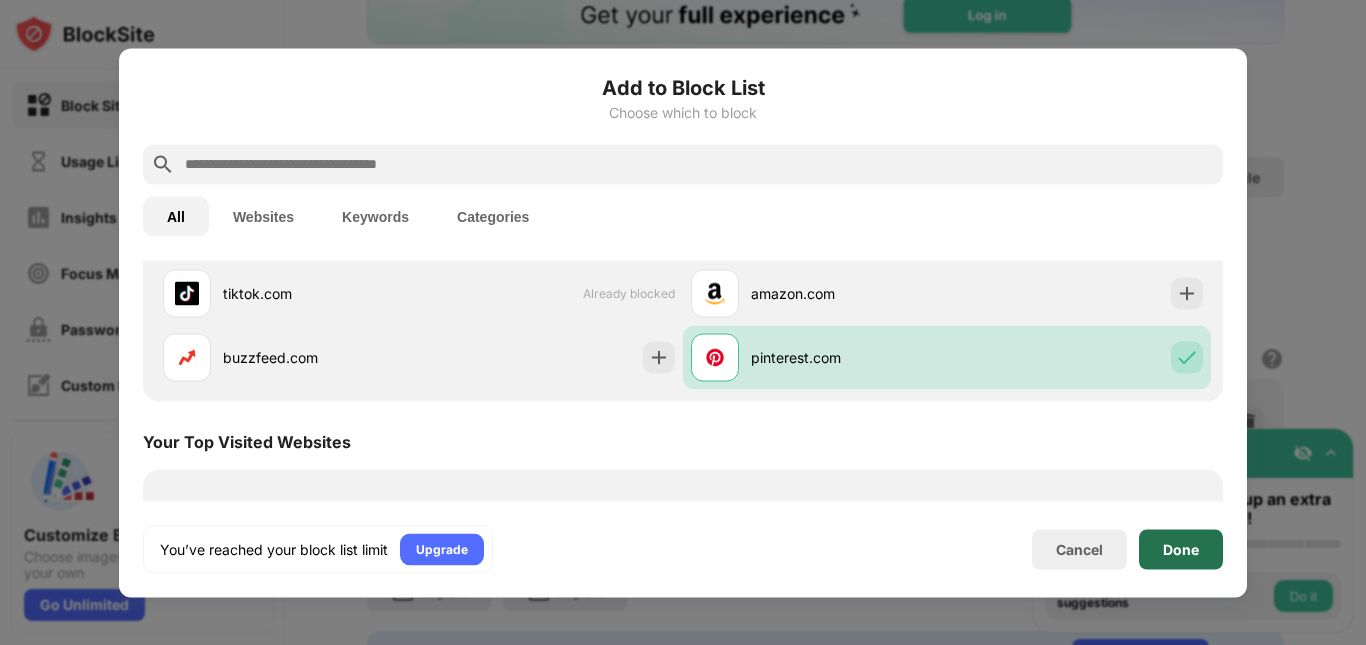 click on "Done" at bounding box center (1181, 549) 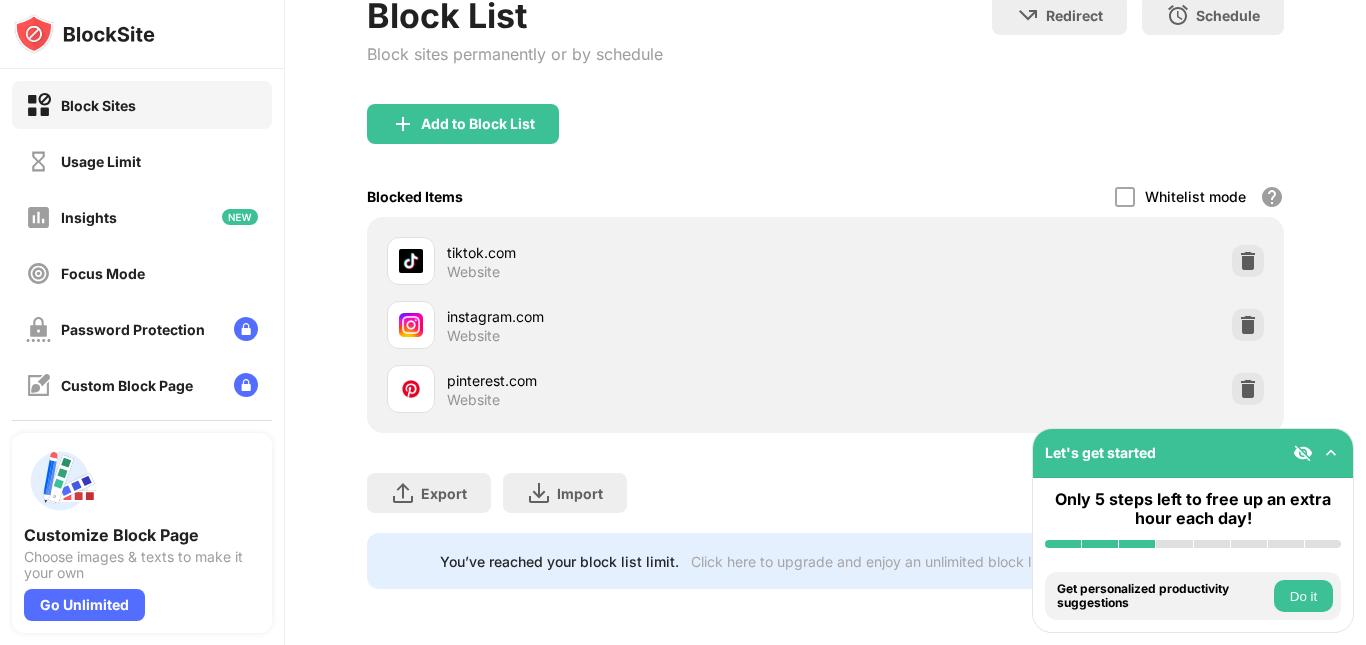 scroll, scrollTop: 0, scrollLeft: 0, axis: both 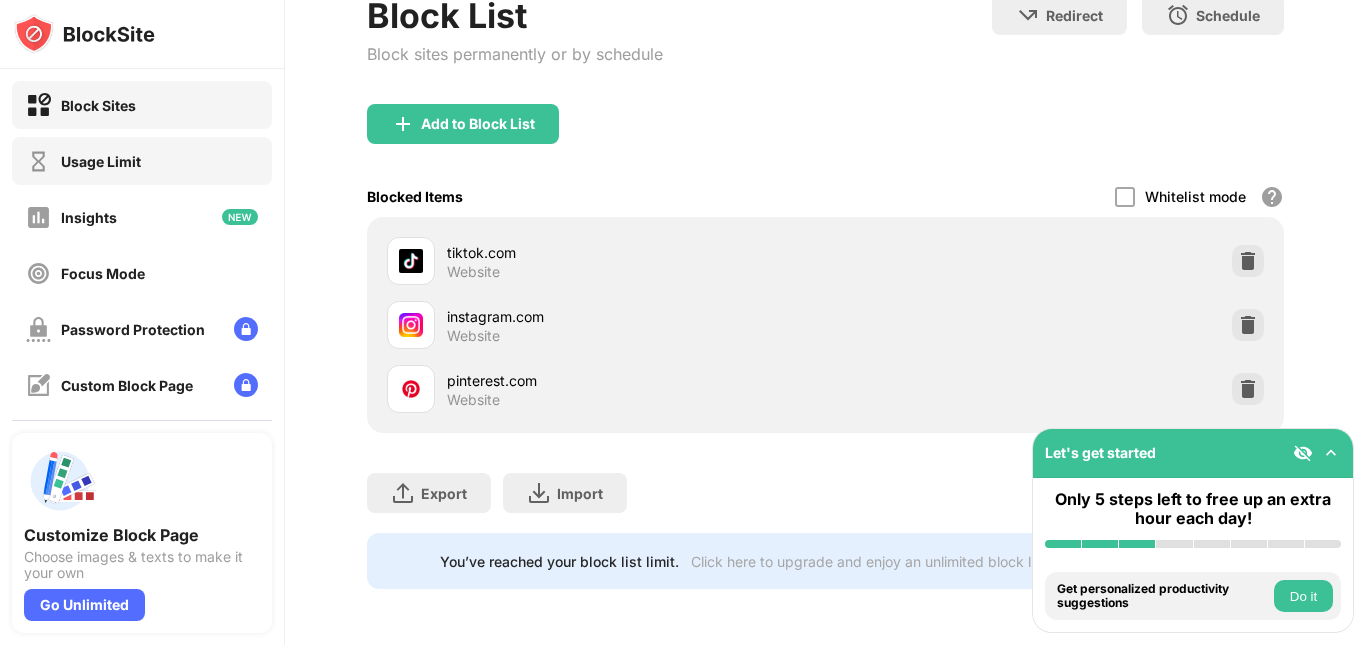 click on "Usage Limit" at bounding box center [142, 161] 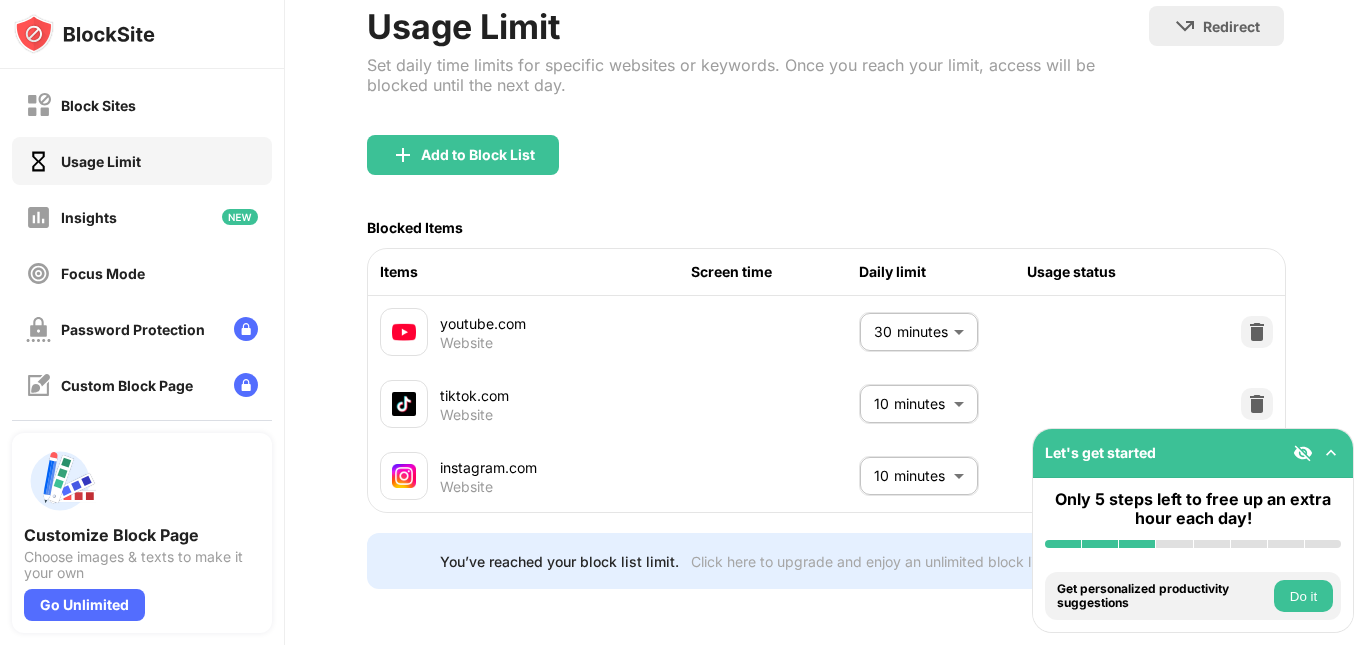 scroll, scrollTop: 142, scrollLeft: 0, axis: vertical 